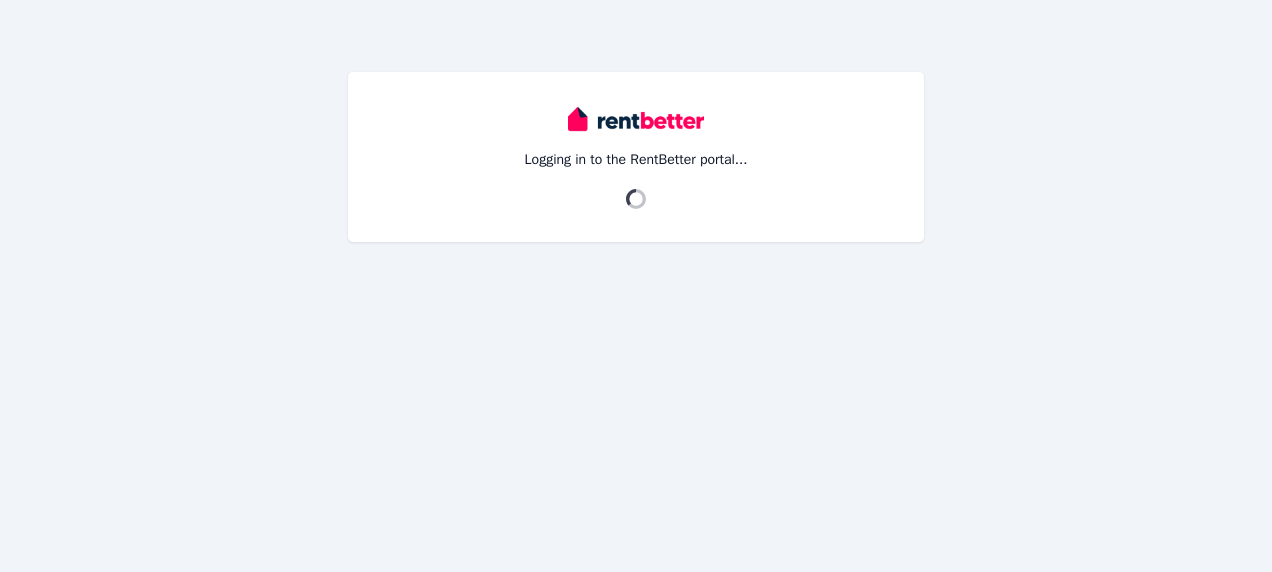 scroll, scrollTop: 0, scrollLeft: 0, axis: both 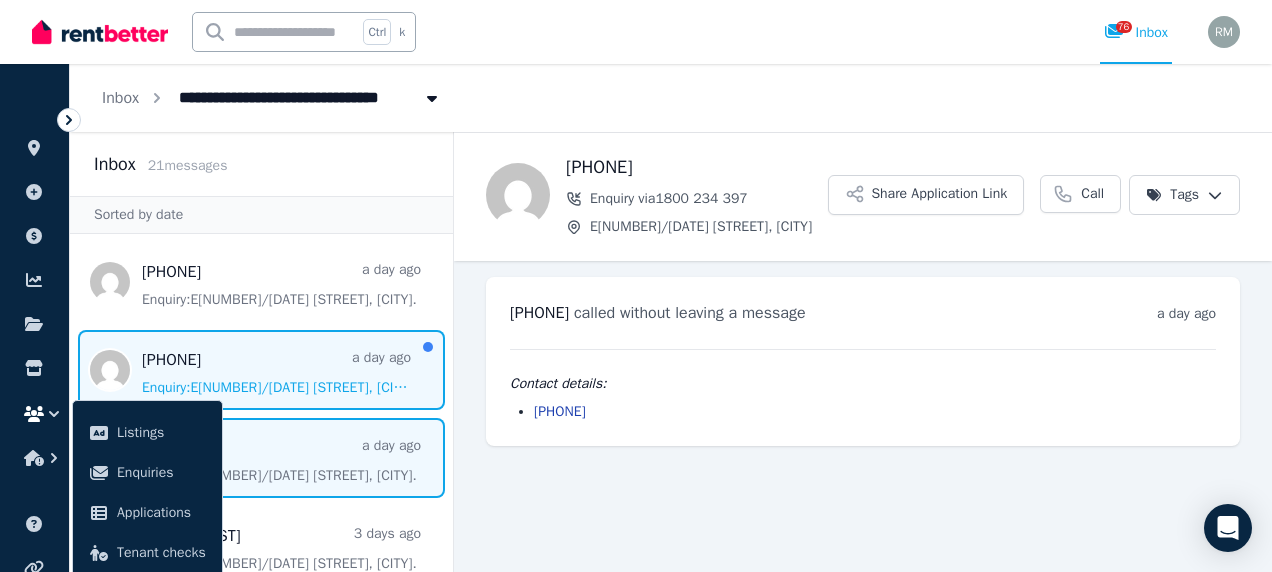 click at bounding box center [261, 370] 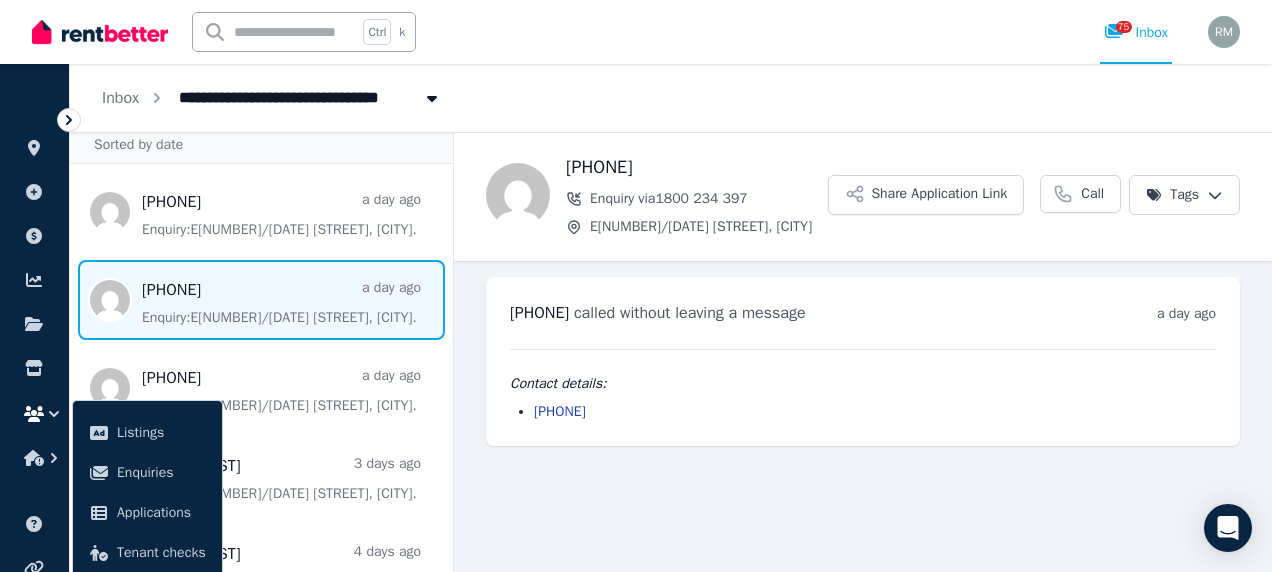 scroll, scrollTop: 200, scrollLeft: 0, axis: vertical 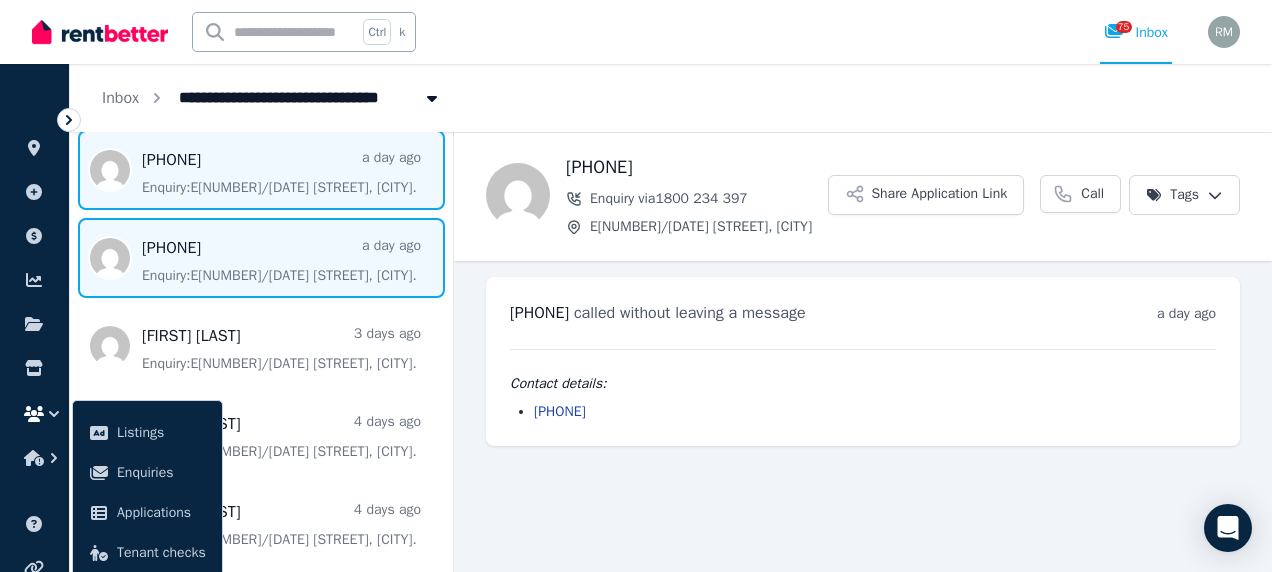 click at bounding box center (261, 258) 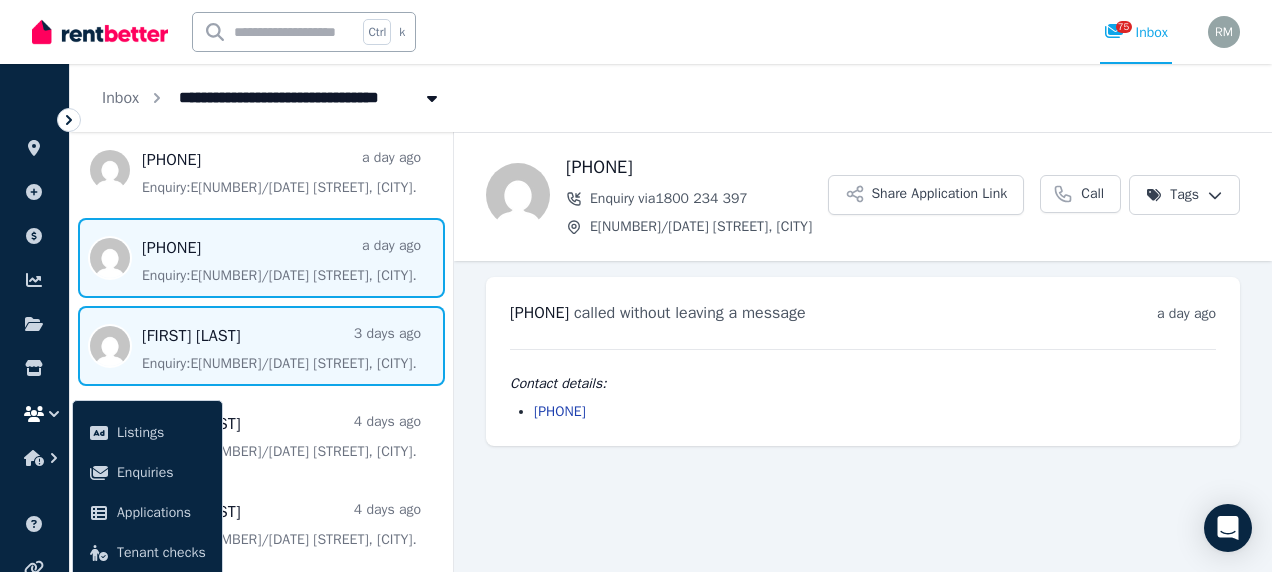 click at bounding box center (261, 346) 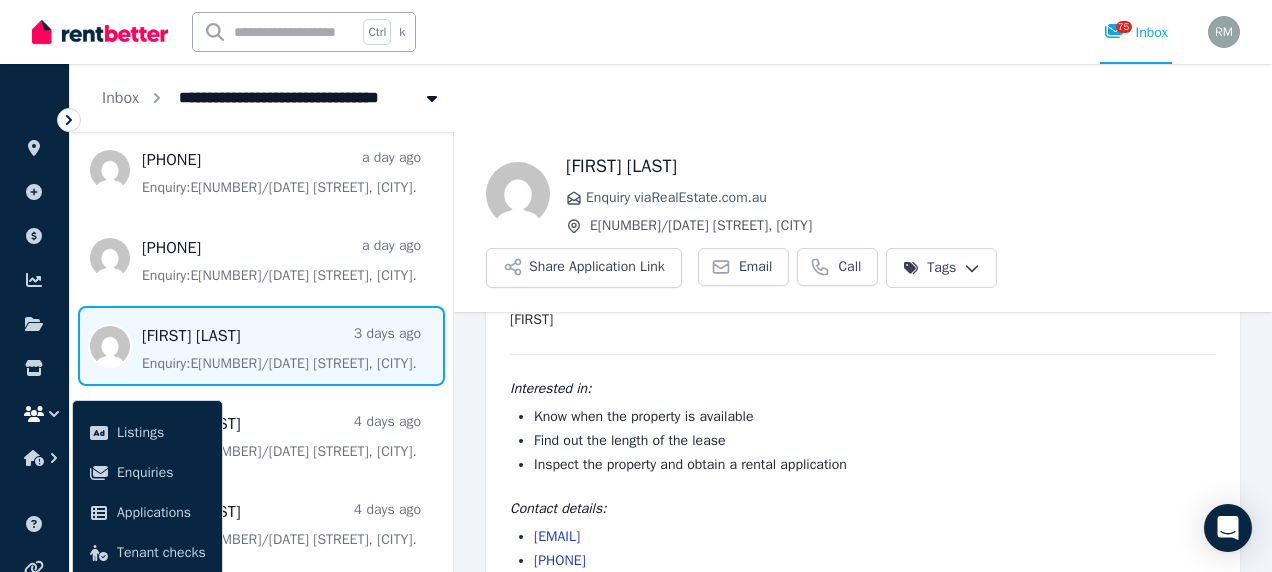 scroll, scrollTop: 221, scrollLeft: 0, axis: vertical 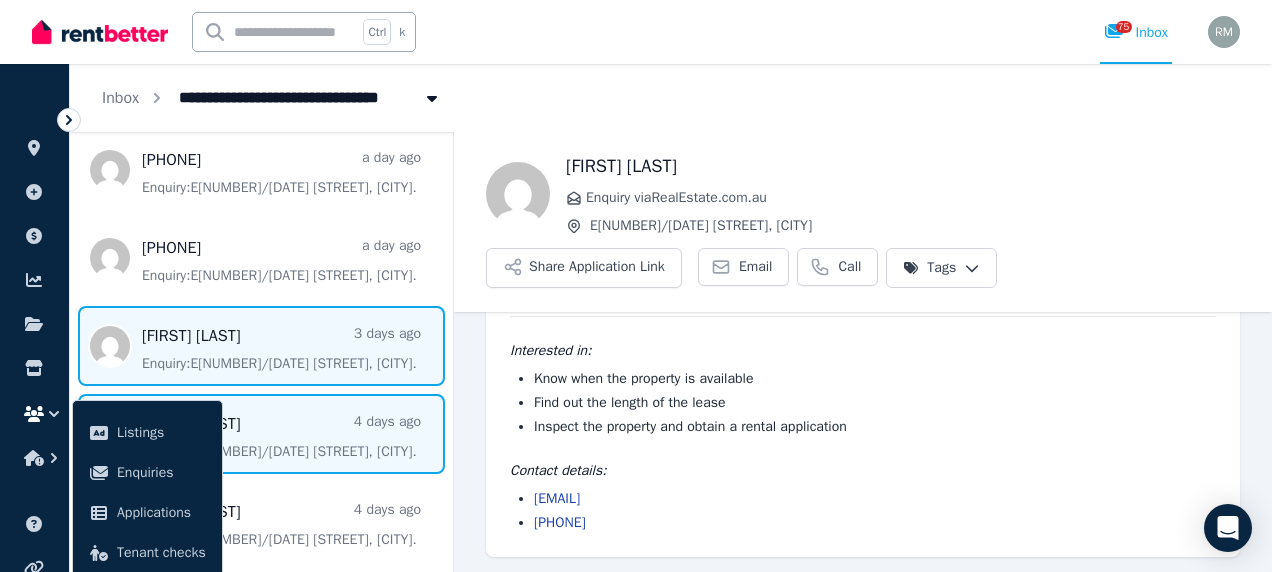click at bounding box center [261, 434] 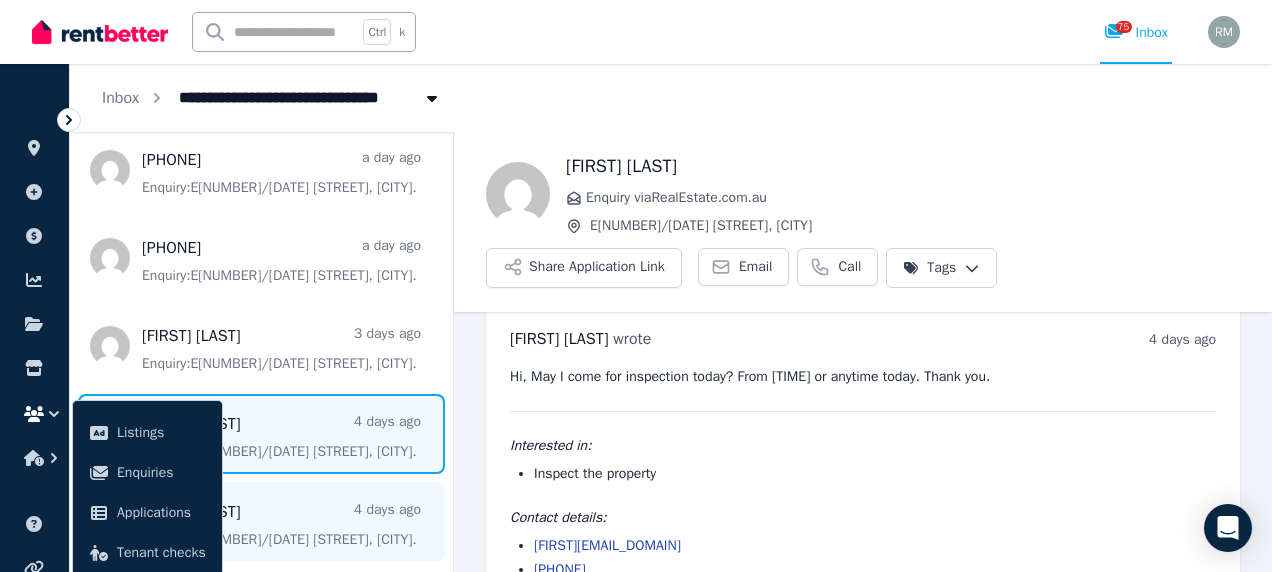 scroll, scrollTop: 0, scrollLeft: 0, axis: both 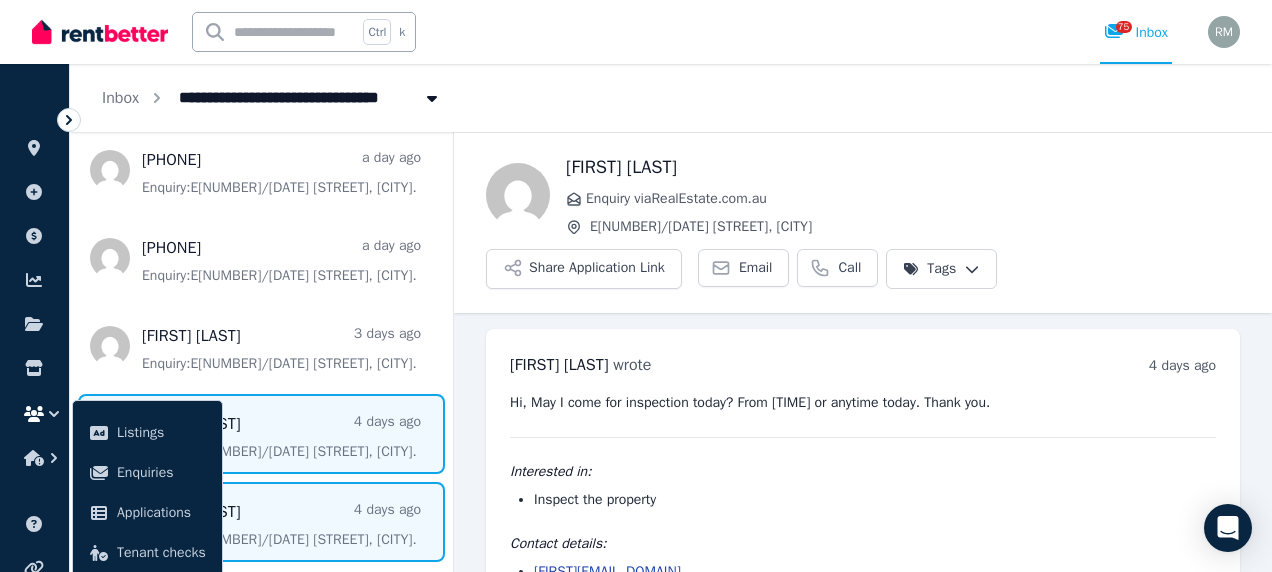 click at bounding box center (261, 522) 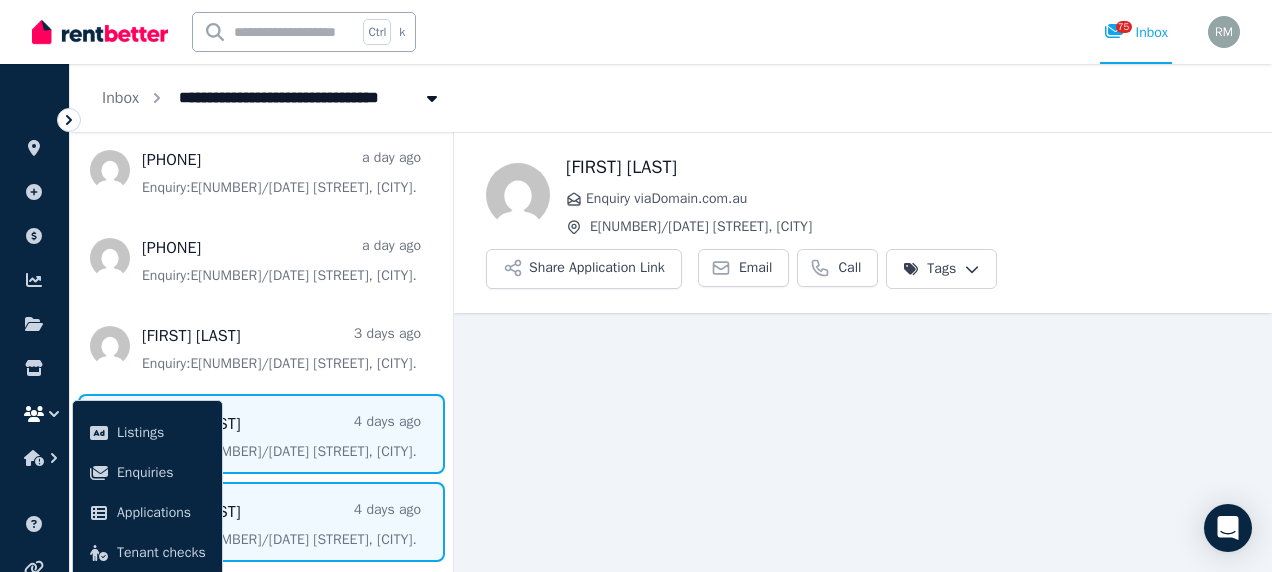 click at bounding box center [261, 434] 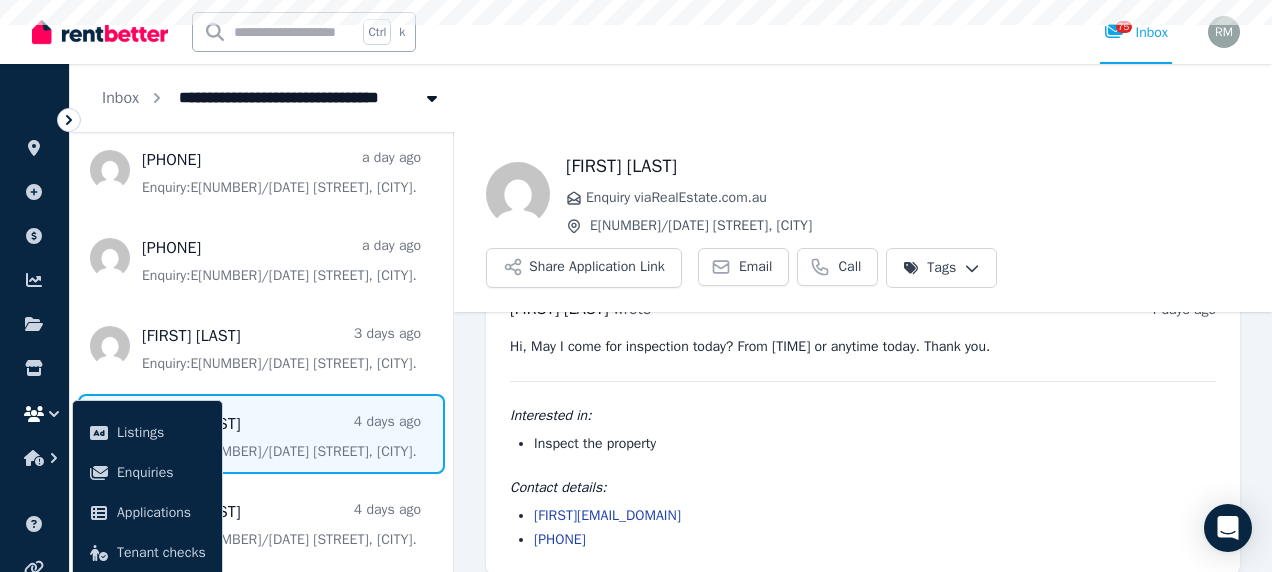 scroll, scrollTop: 73, scrollLeft: 0, axis: vertical 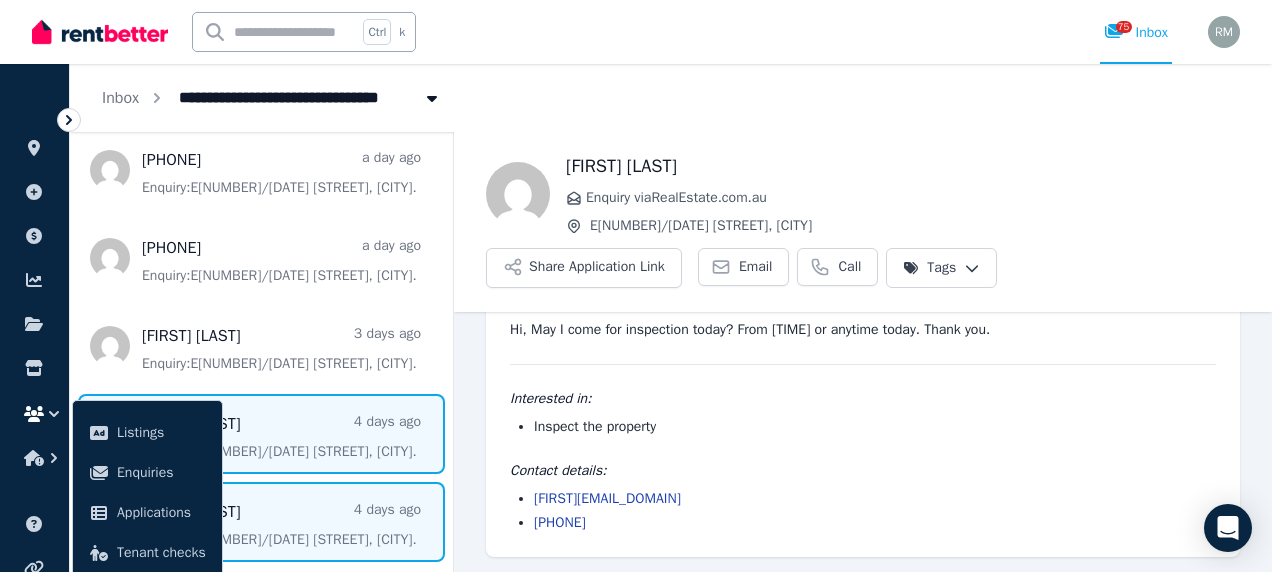 click at bounding box center (261, 522) 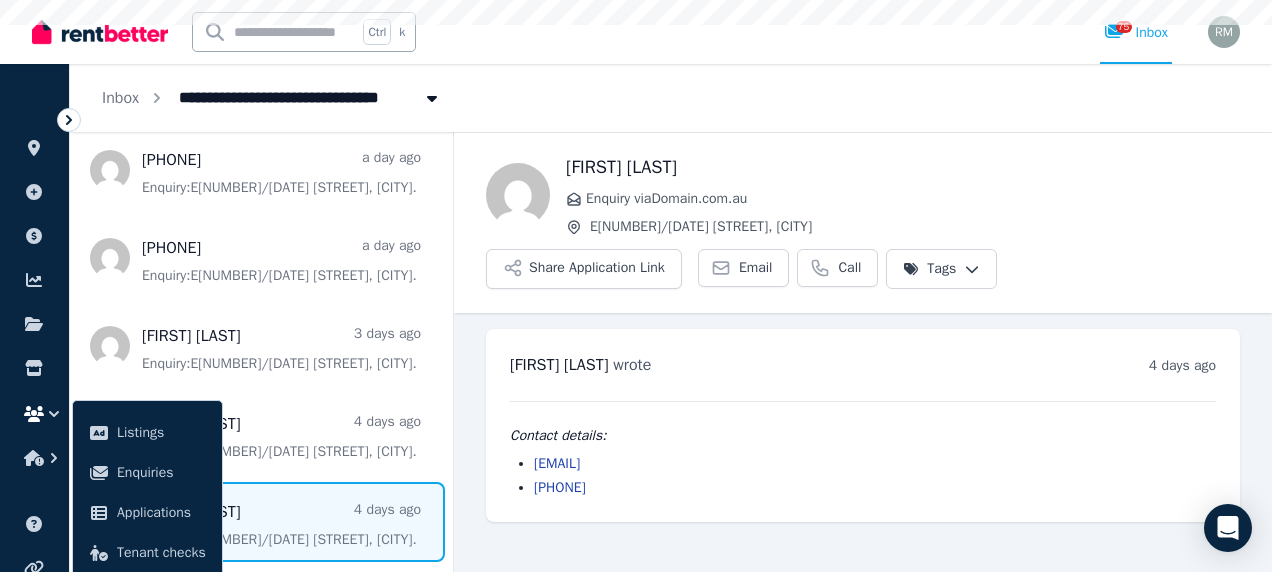 scroll, scrollTop: 0, scrollLeft: 0, axis: both 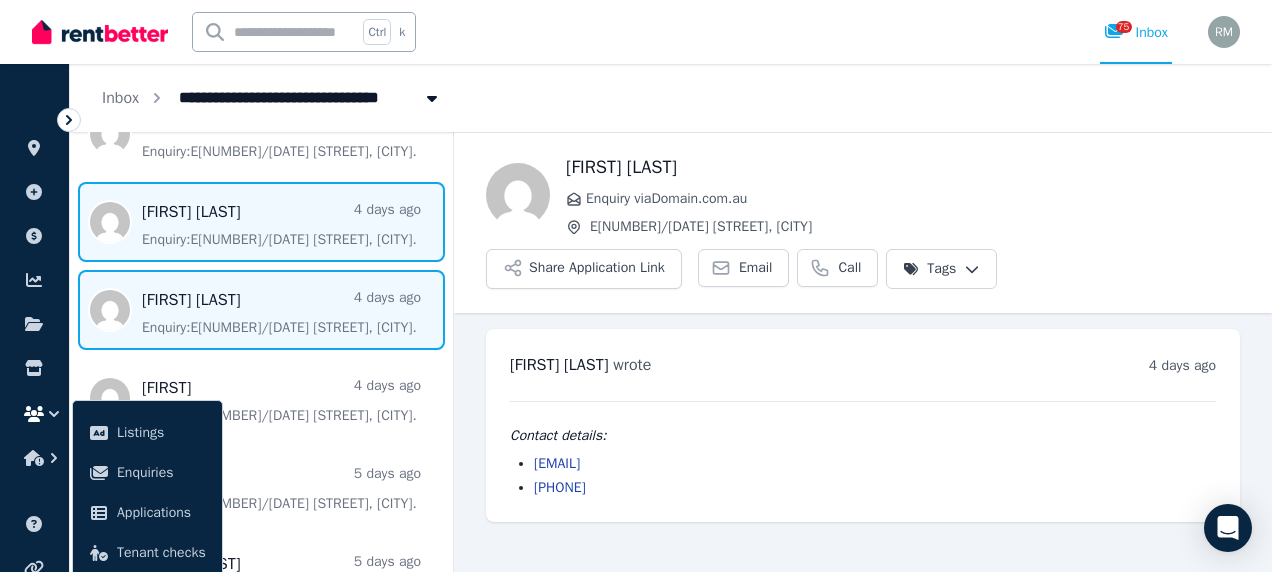 click at bounding box center (261, 310) 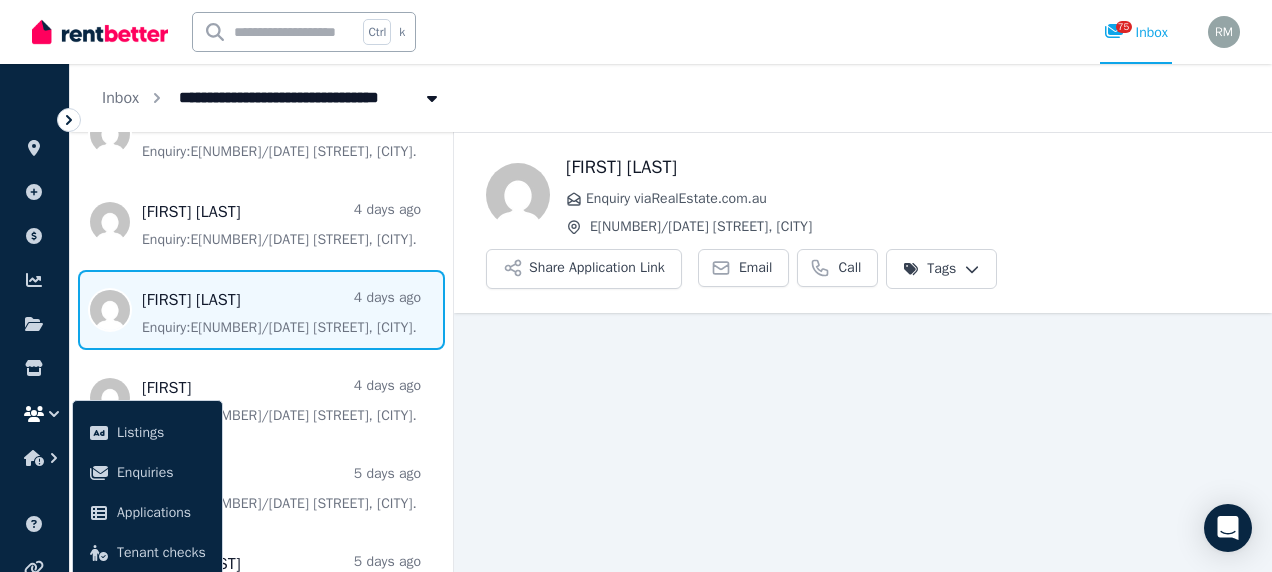 scroll, scrollTop: 37, scrollLeft: 0, axis: vertical 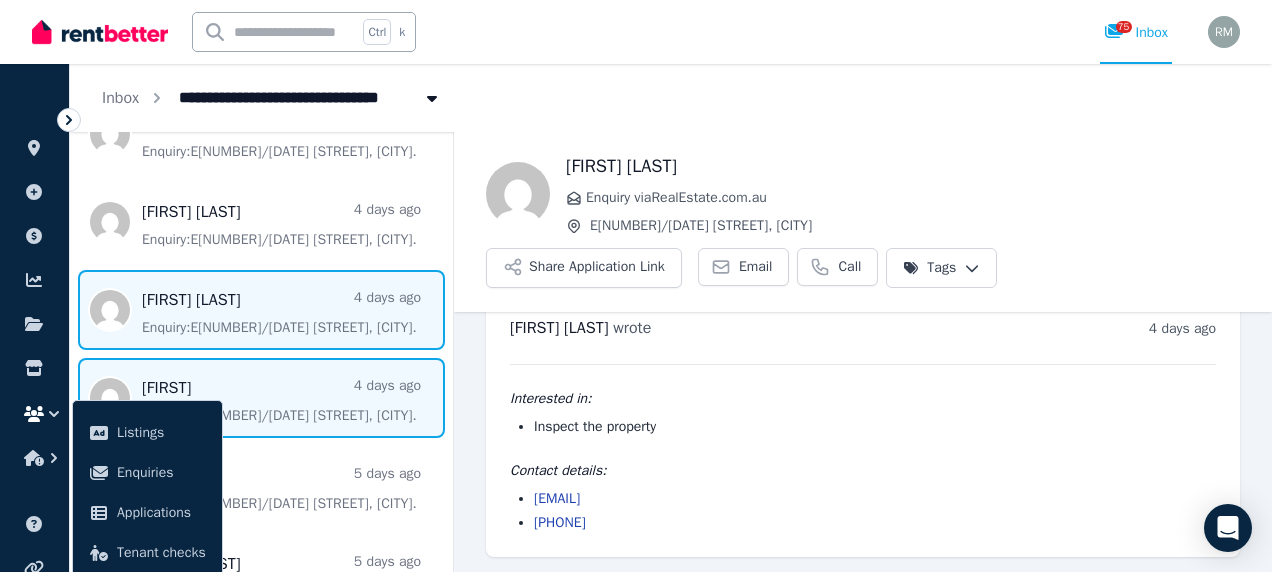 click at bounding box center [261, 398] 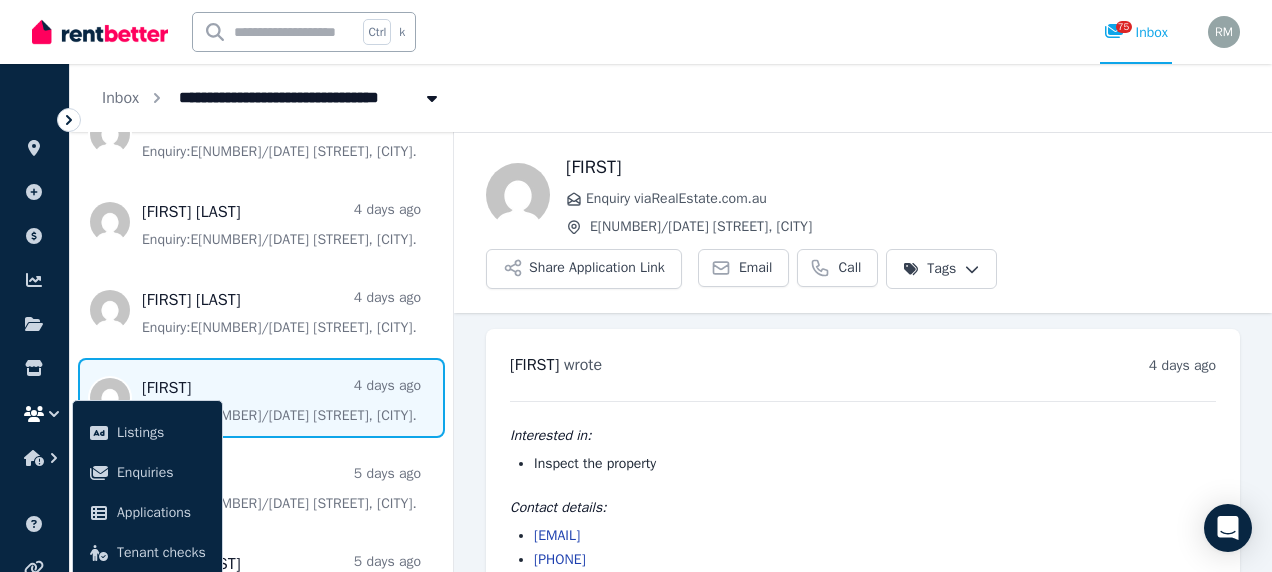 scroll, scrollTop: 37, scrollLeft: 0, axis: vertical 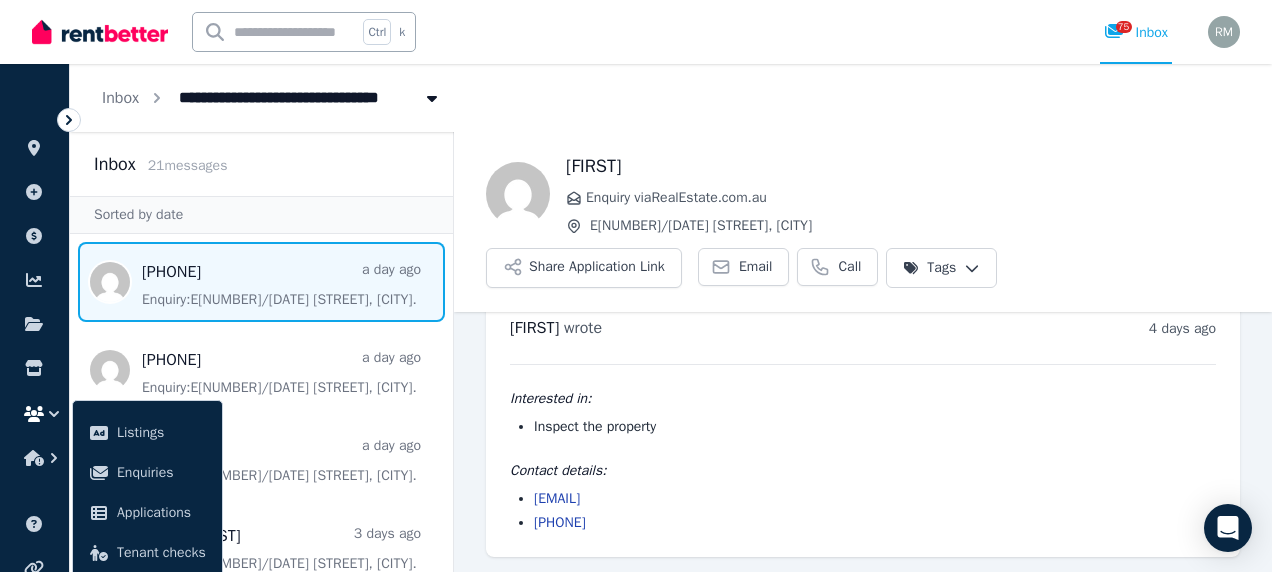 click at bounding box center [261, 282] 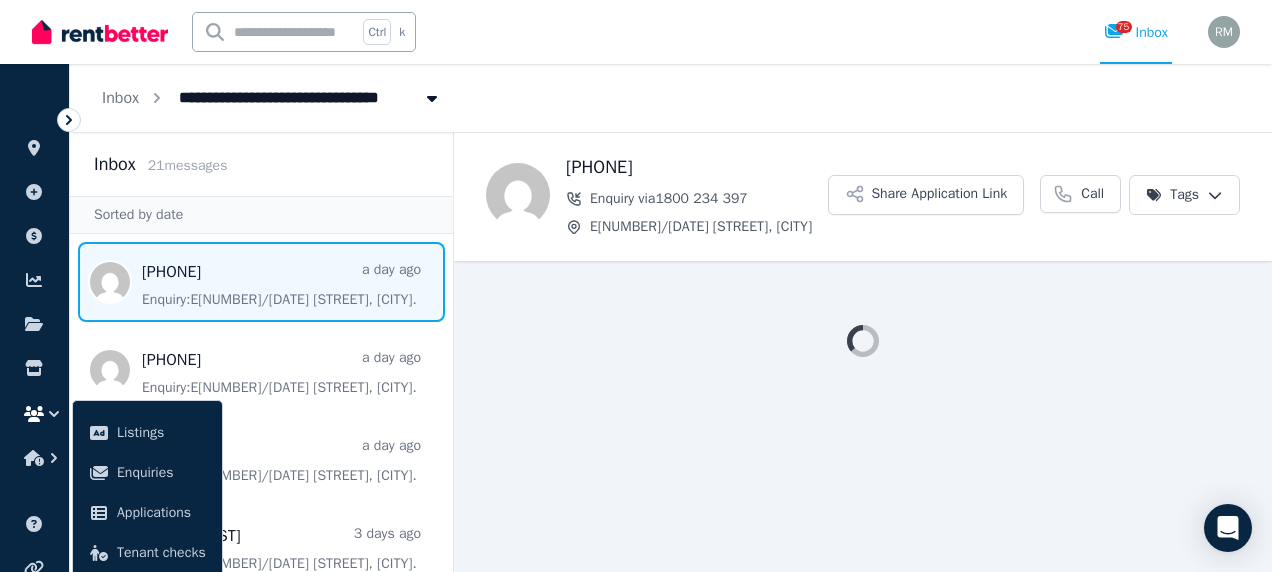 scroll, scrollTop: 0, scrollLeft: 0, axis: both 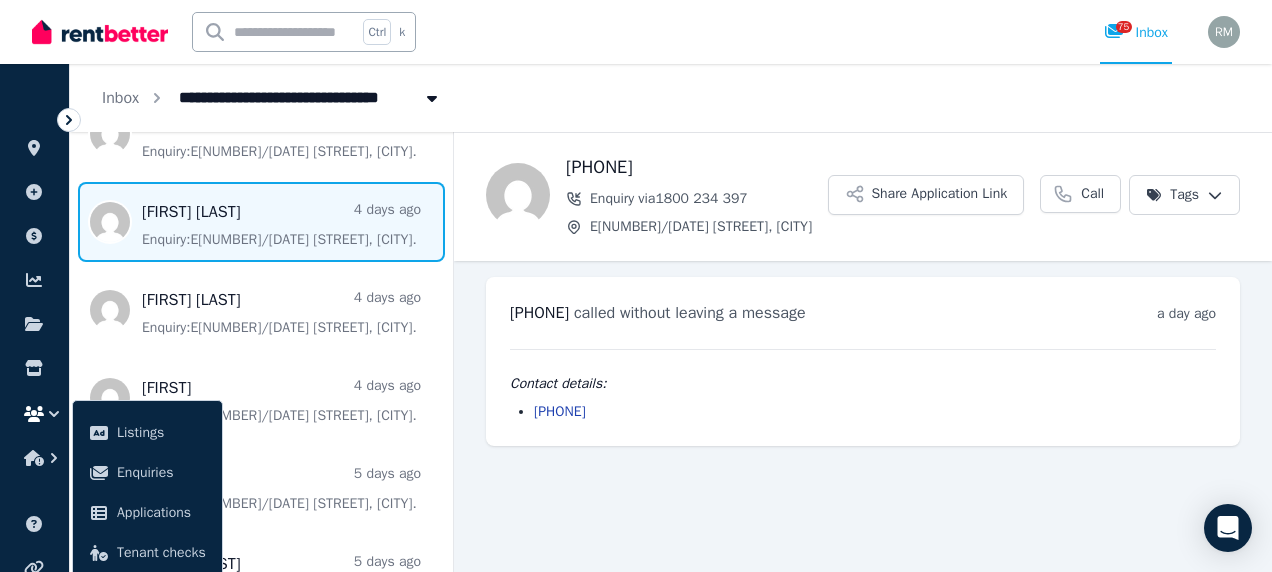 click at bounding box center [261, 222] 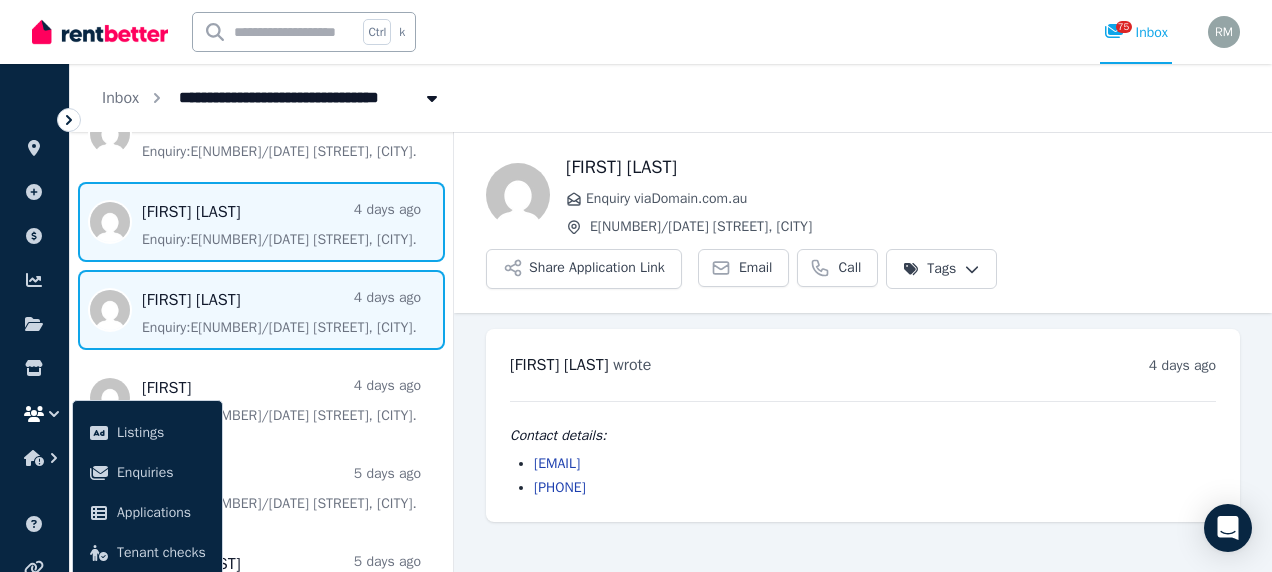 click at bounding box center [261, 310] 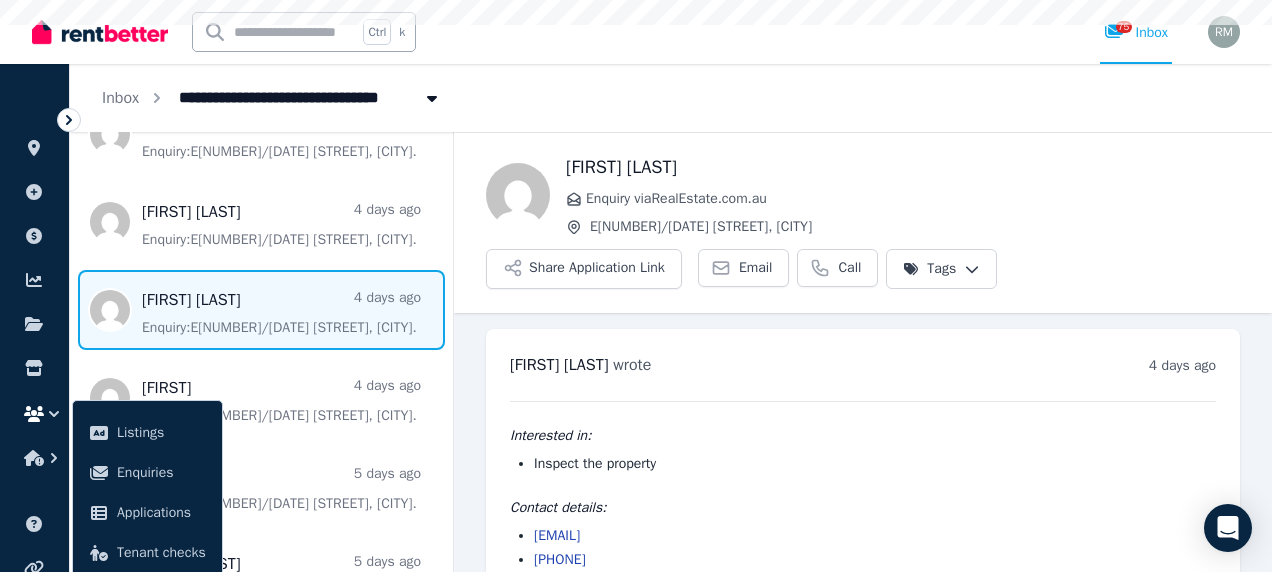 scroll, scrollTop: 37, scrollLeft: 0, axis: vertical 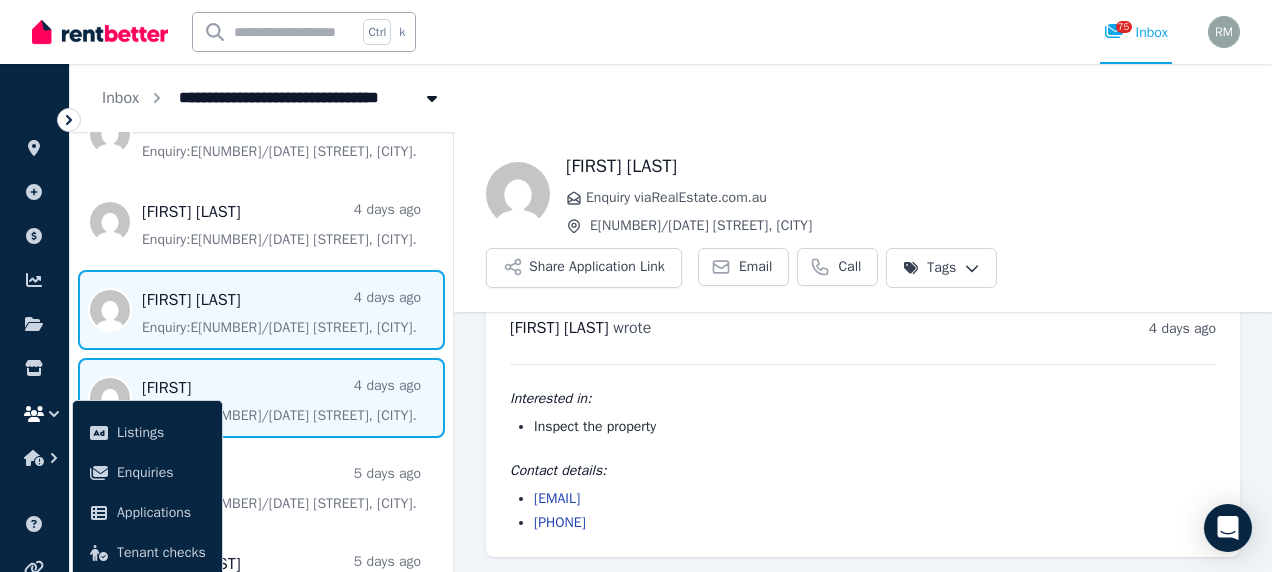 click at bounding box center (261, 398) 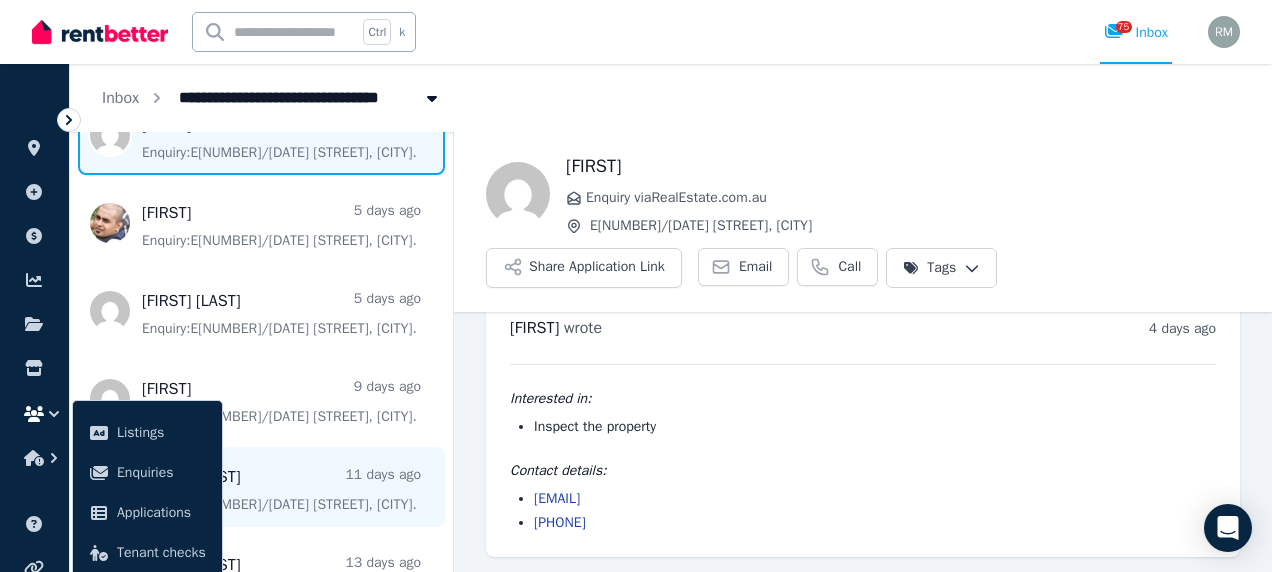 scroll, scrollTop: 800, scrollLeft: 0, axis: vertical 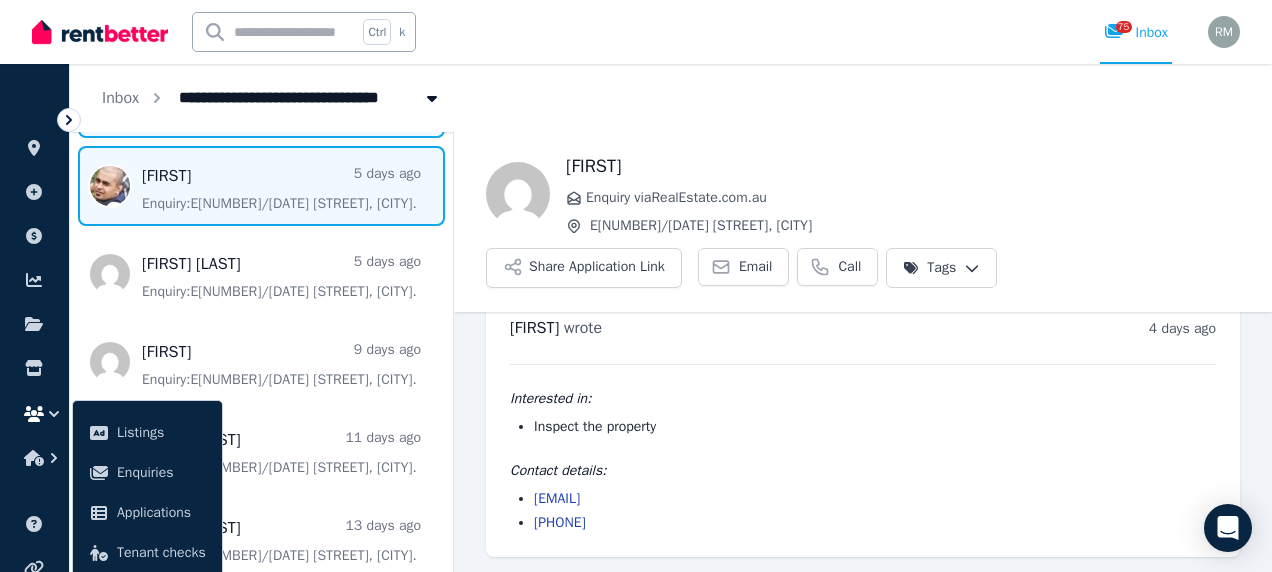 click at bounding box center [261, 186] 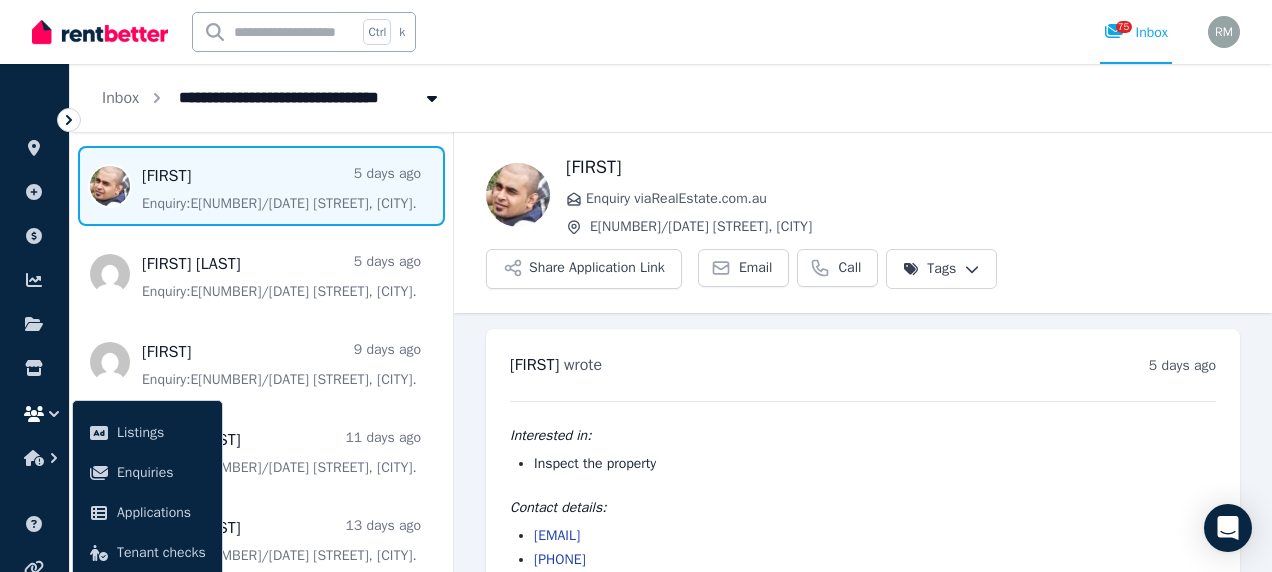 scroll, scrollTop: 37, scrollLeft: 0, axis: vertical 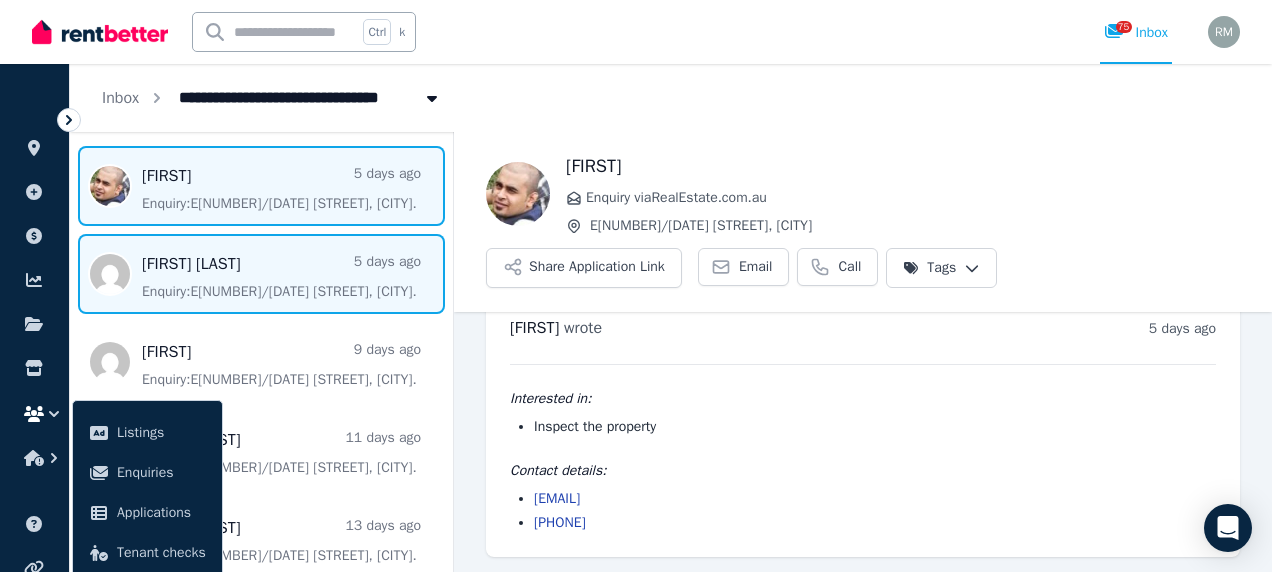 click at bounding box center [261, 274] 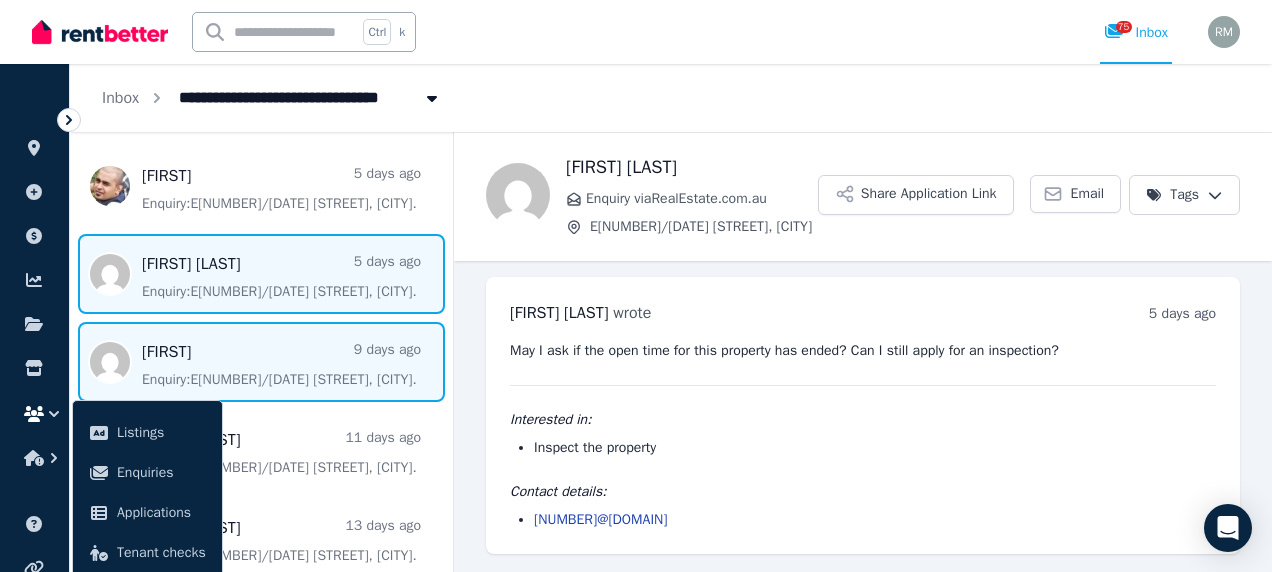click at bounding box center [261, 362] 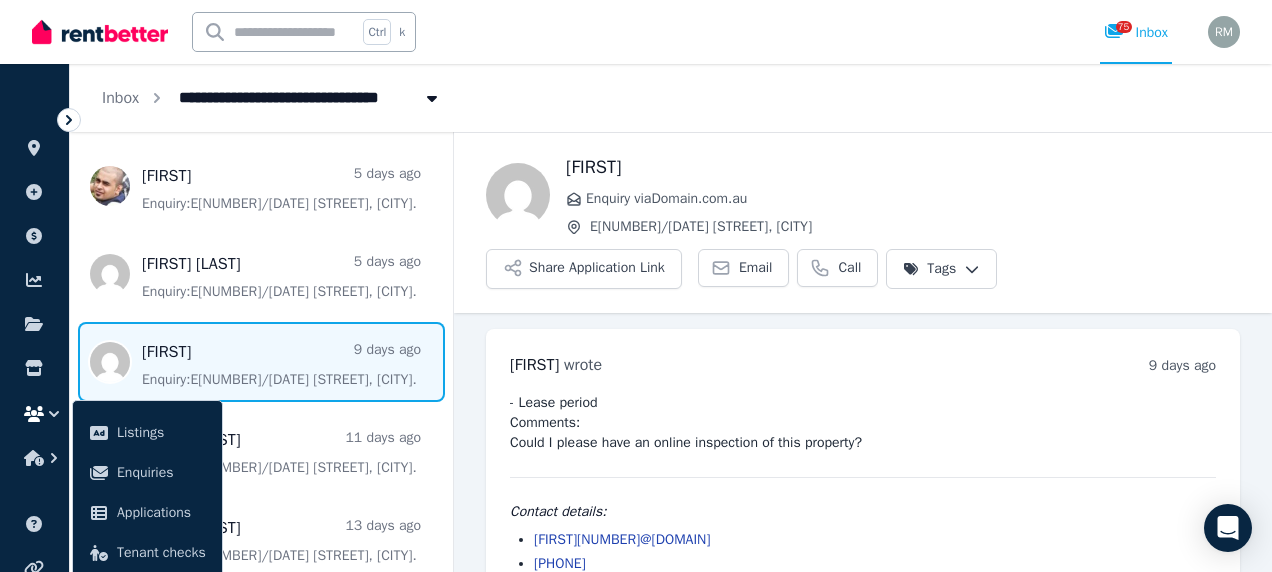 scroll, scrollTop: 41, scrollLeft: 0, axis: vertical 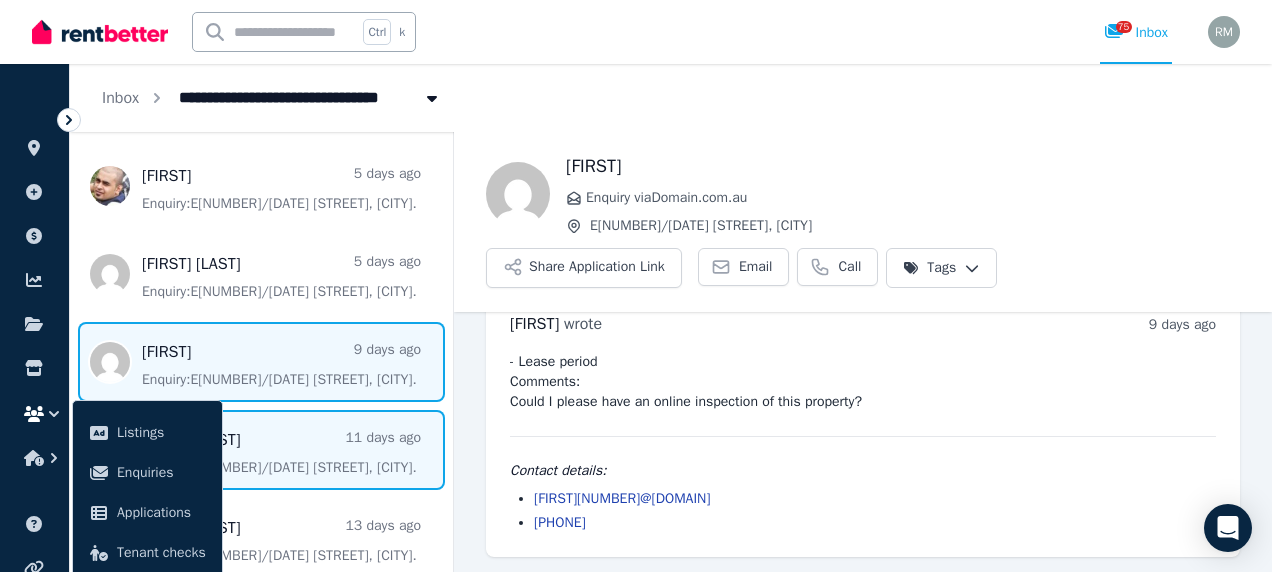 click at bounding box center (261, 450) 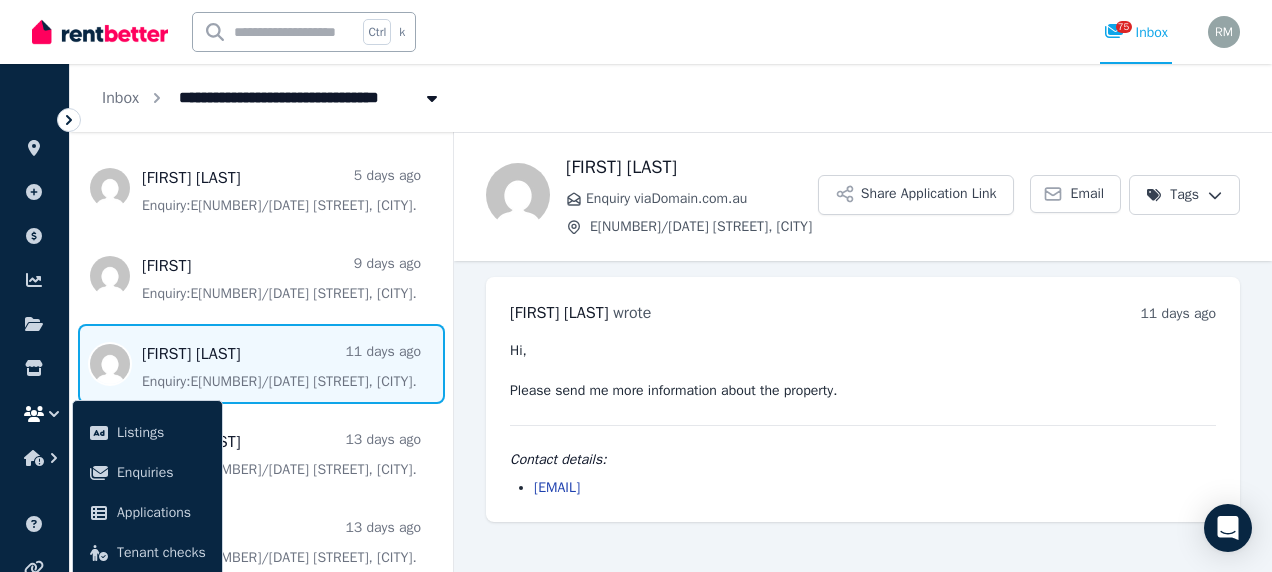 scroll, scrollTop: 1000, scrollLeft: 0, axis: vertical 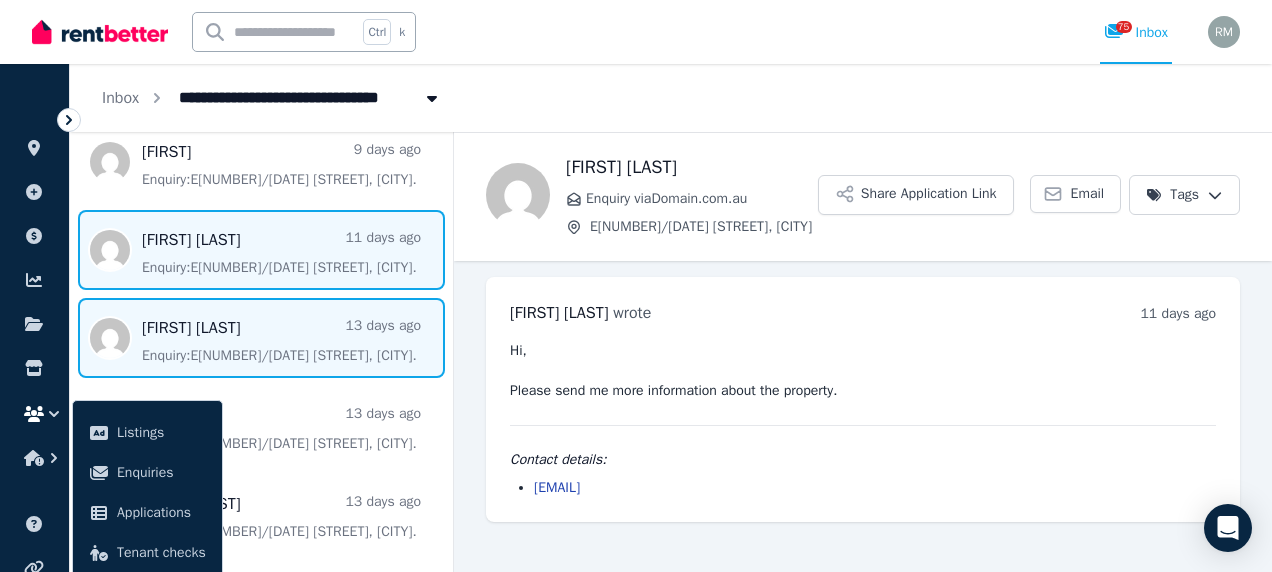click at bounding box center (261, 338) 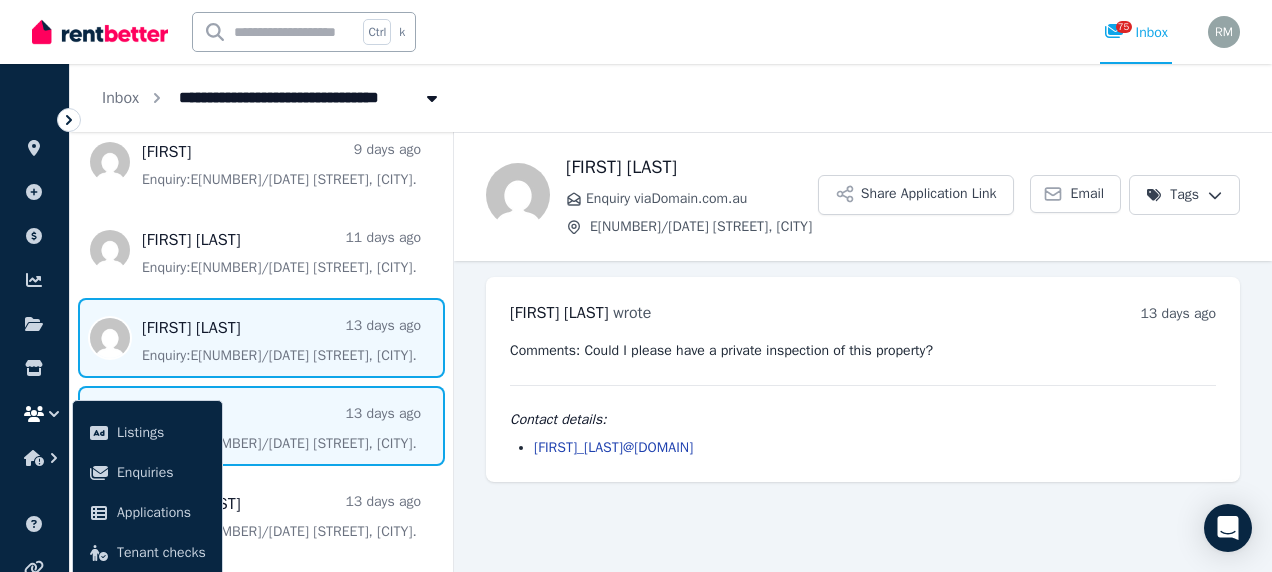 click at bounding box center (261, 426) 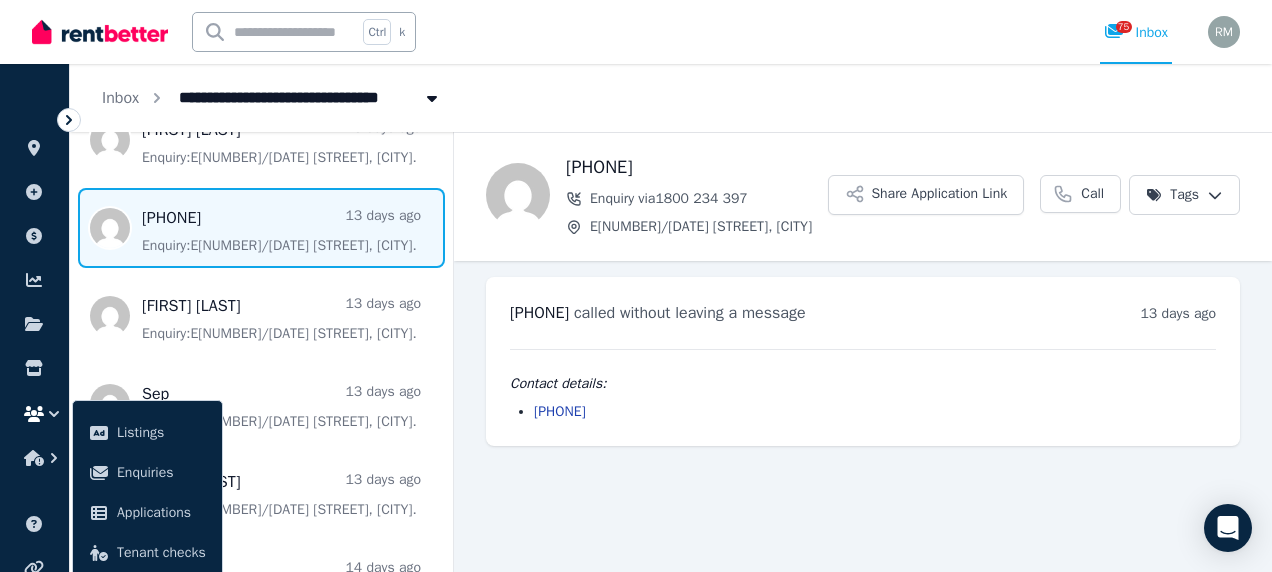scroll, scrollTop: 1200, scrollLeft: 0, axis: vertical 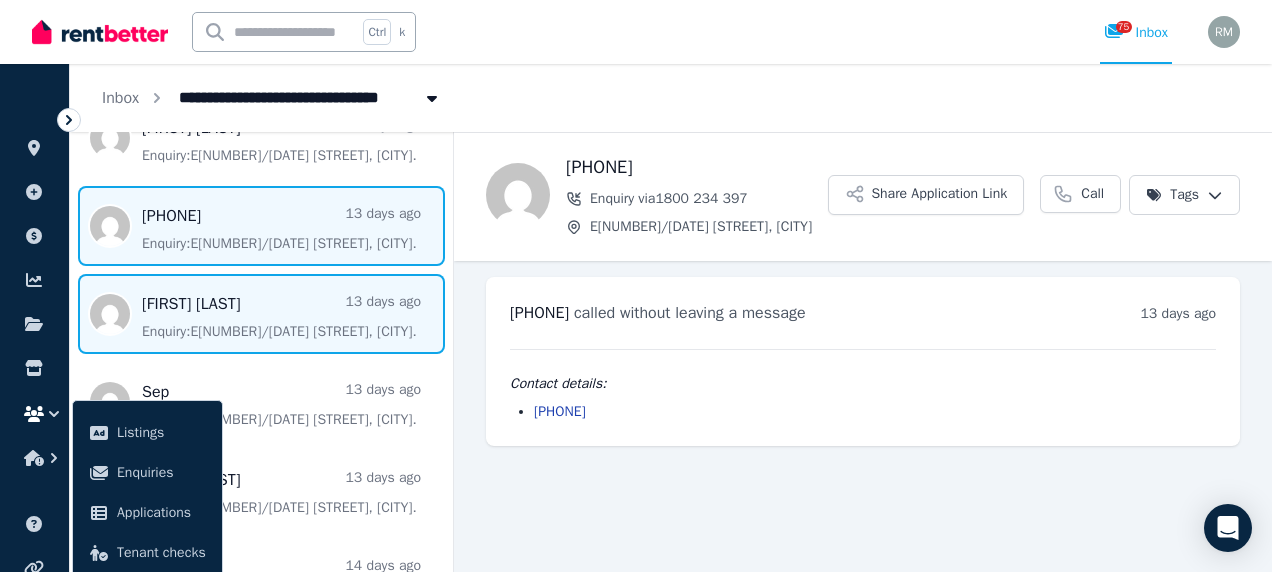 click at bounding box center [261, 314] 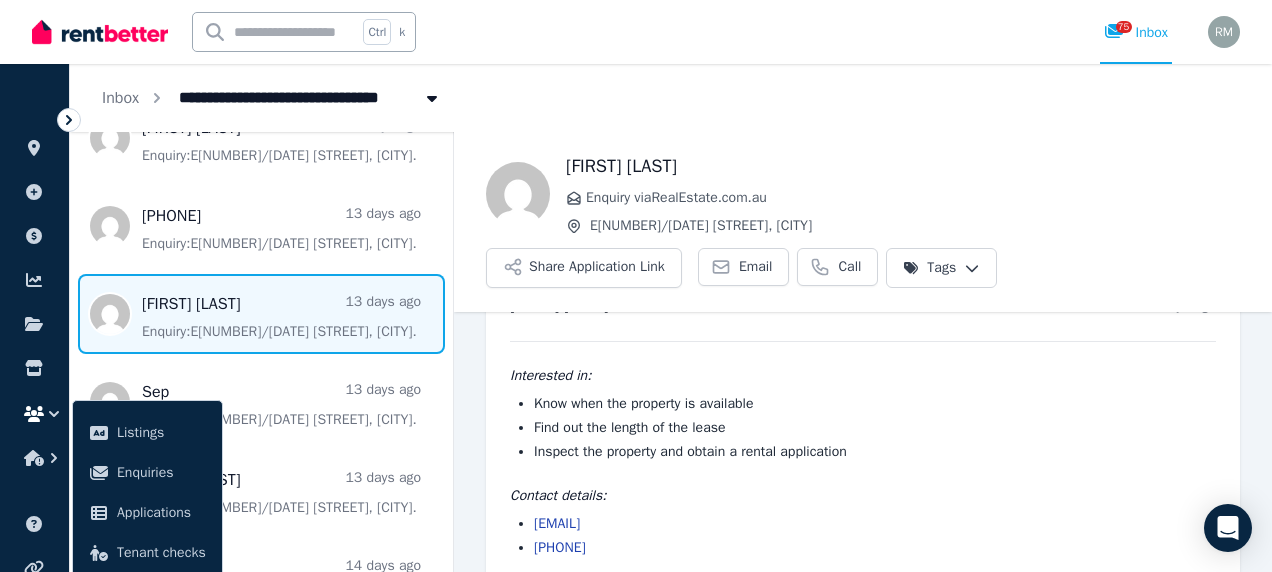 scroll, scrollTop: 85, scrollLeft: 0, axis: vertical 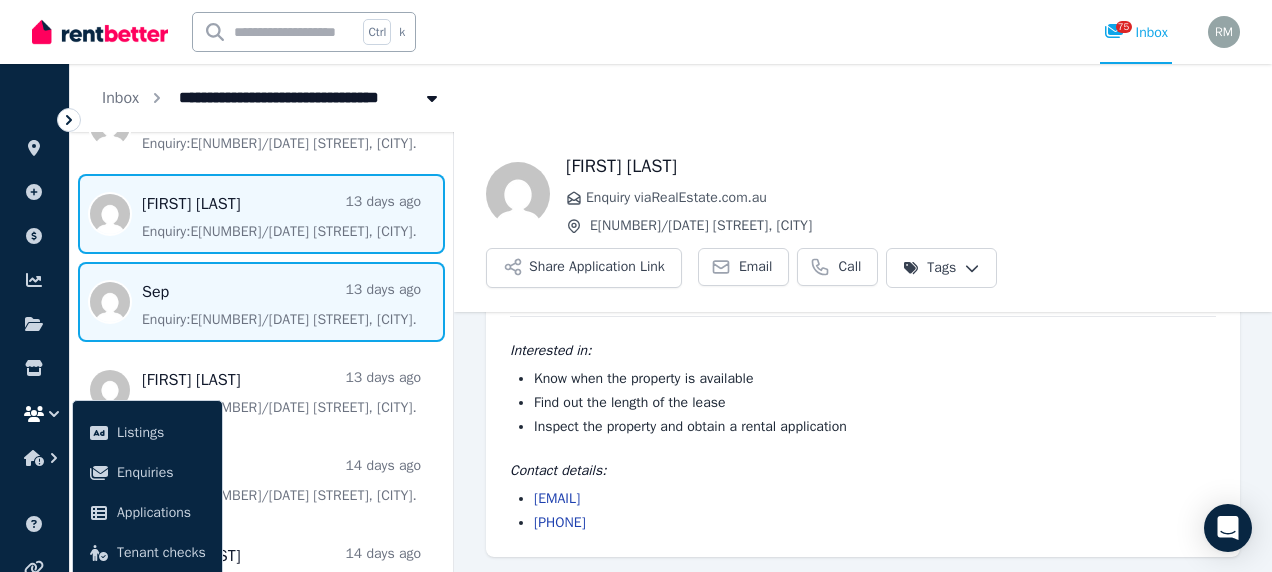 click at bounding box center (261, 302) 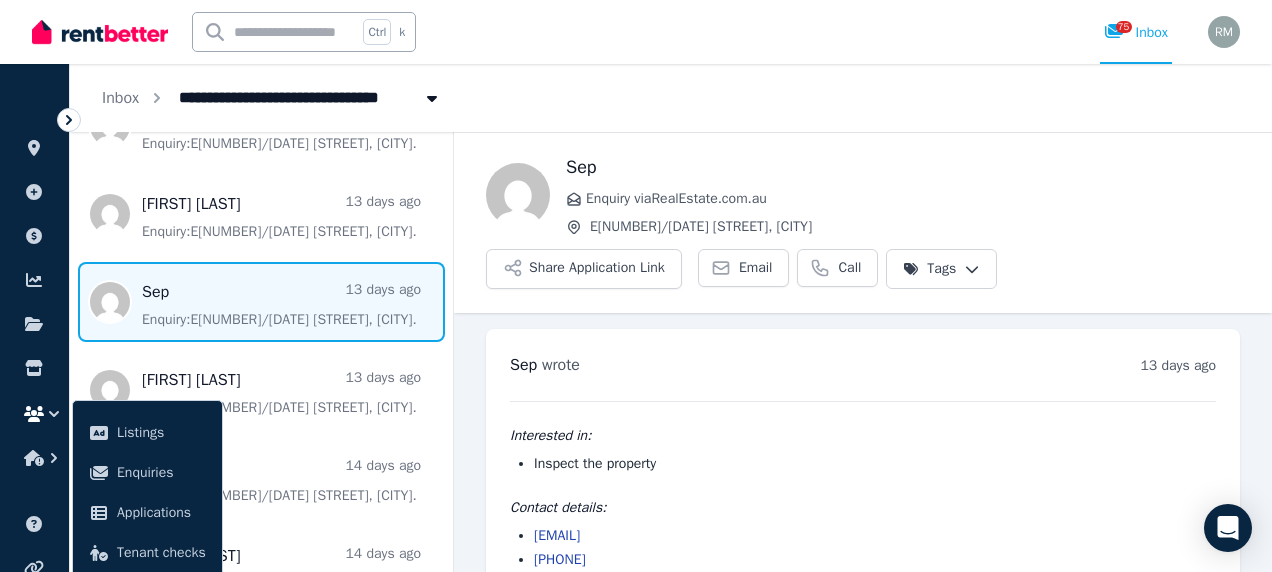 scroll, scrollTop: 37, scrollLeft: 0, axis: vertical 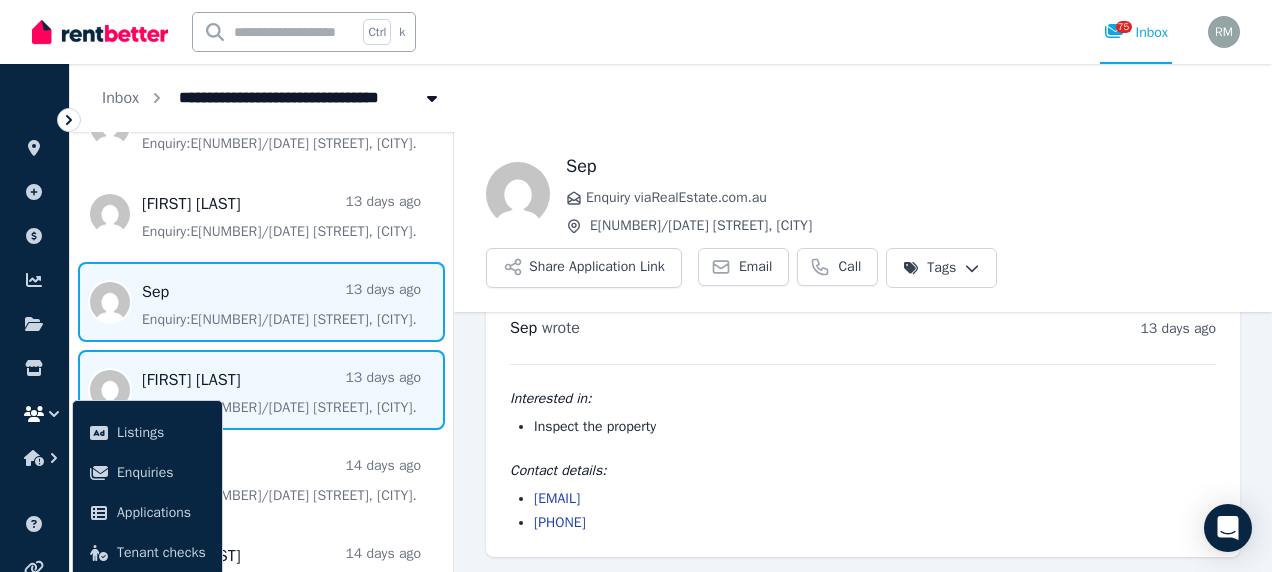 click at bounding box center (261, 390) 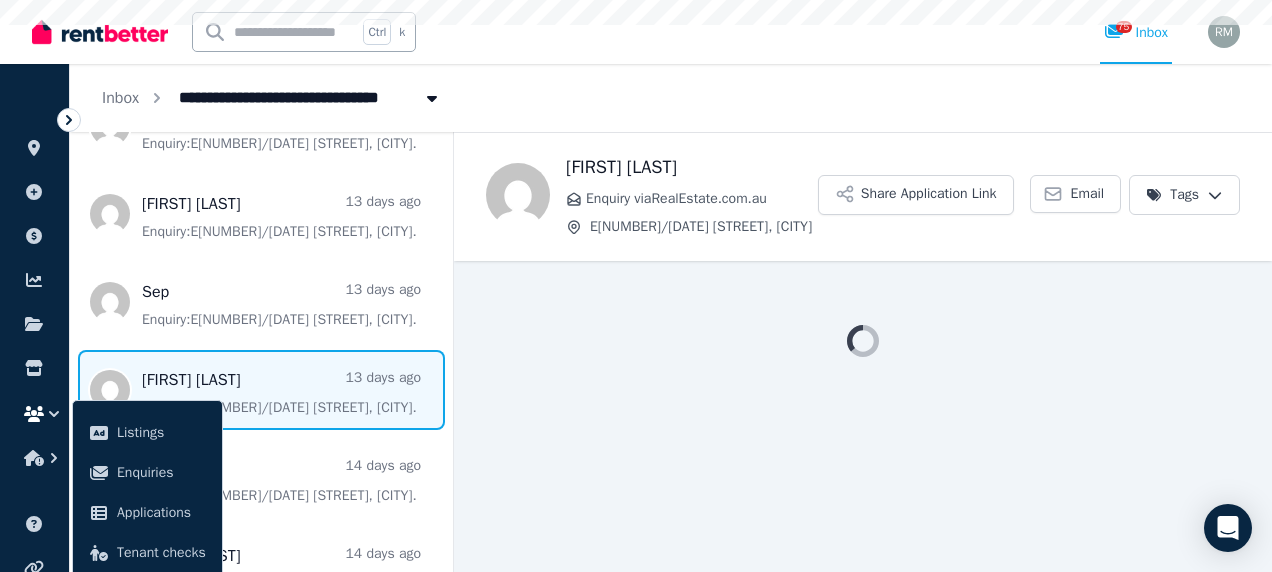 scroll, scrollTop: 0, scrollLeft: 0, axis: both 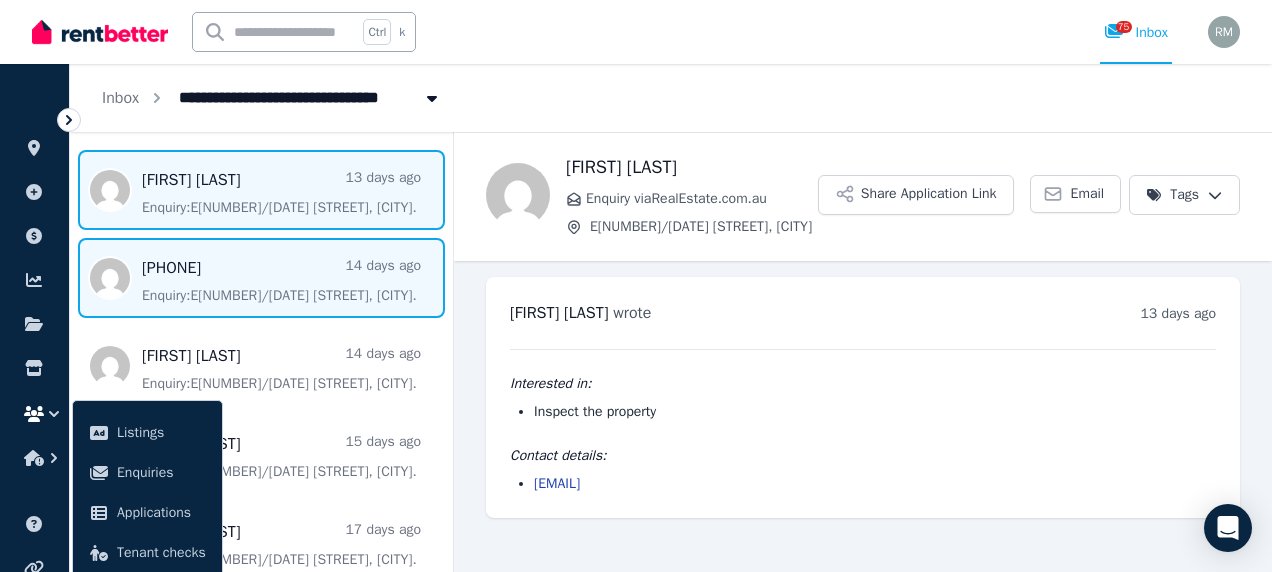 click at bounding box center (261, 278) 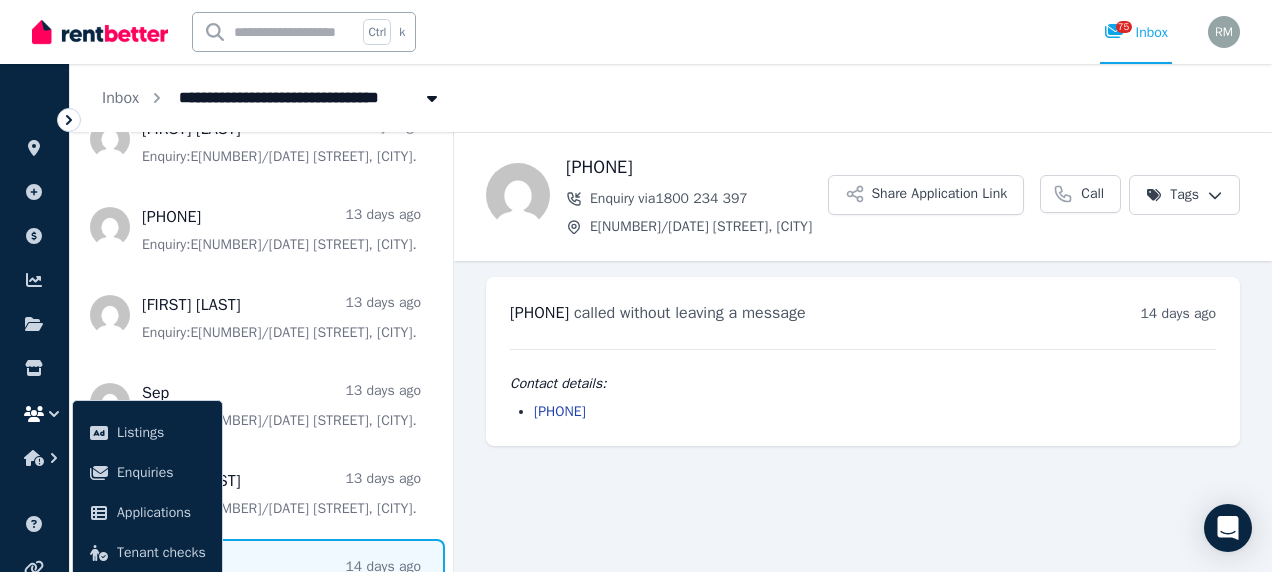 scroll, scrollTop: 1200, scrollLeft: 0, axis: vertical 